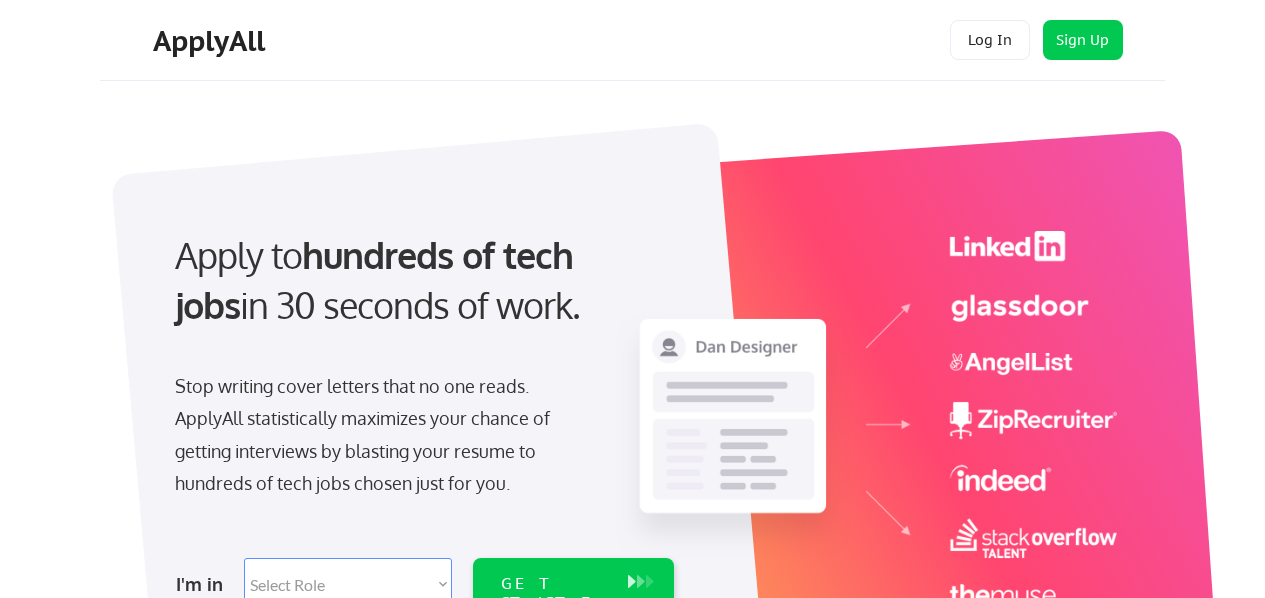 scroll, scrollTop: 0, scrollLeft: 0, axis: both 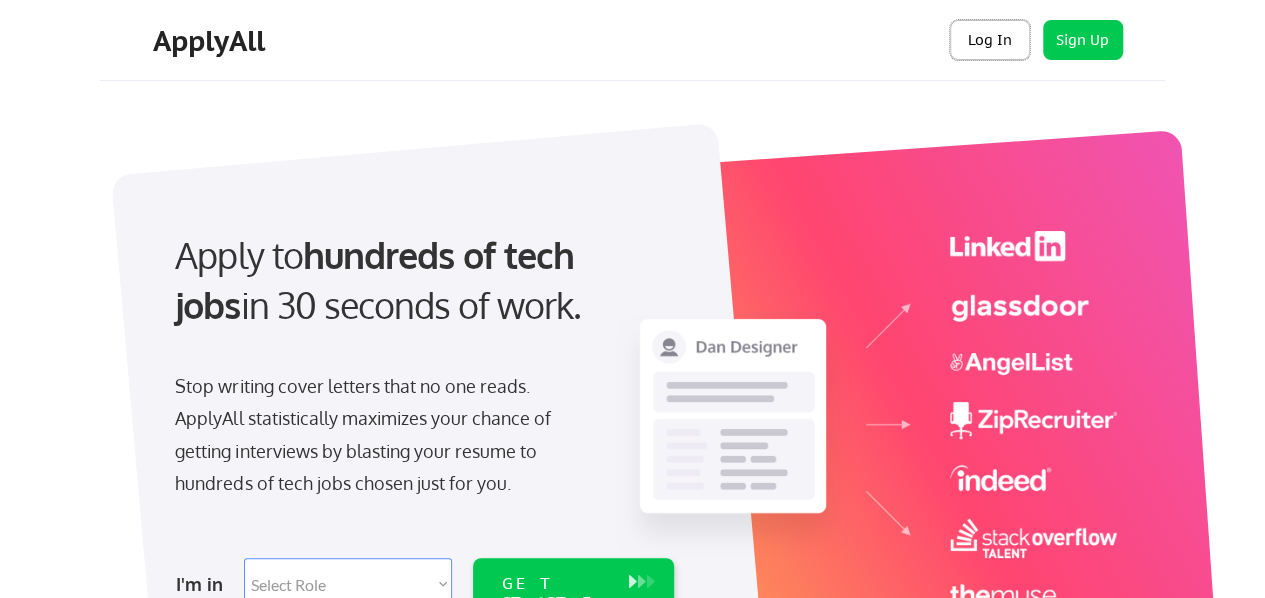 click on "Log In" at bounding box center [990, 40] 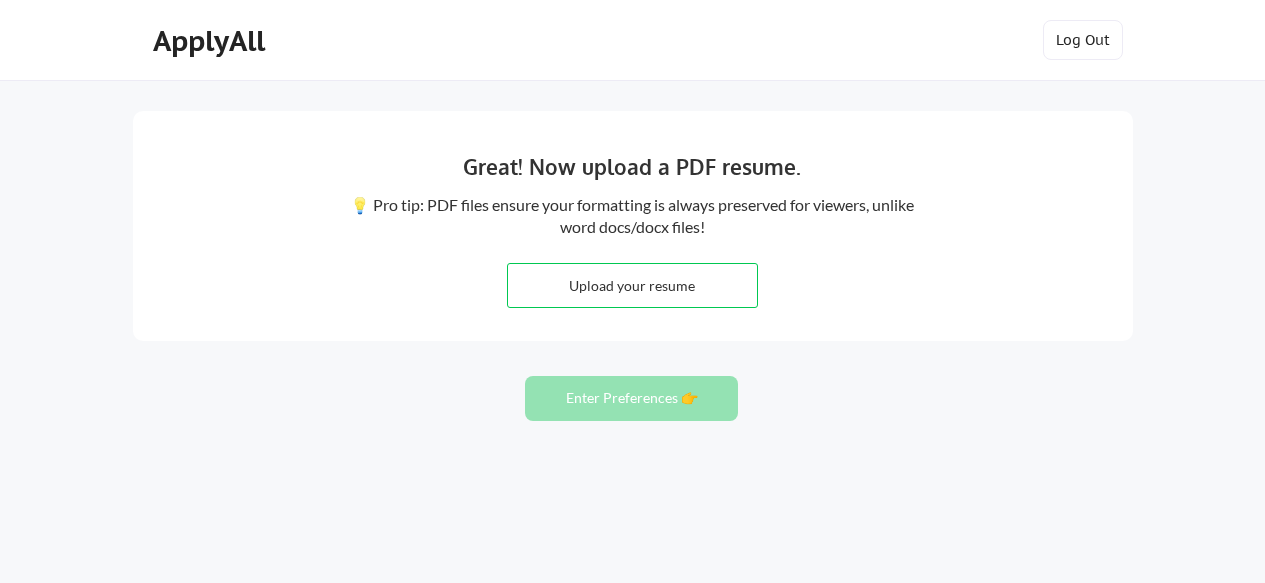 scroll, scrollTop: 0, scrollLeft: 0, axis: both 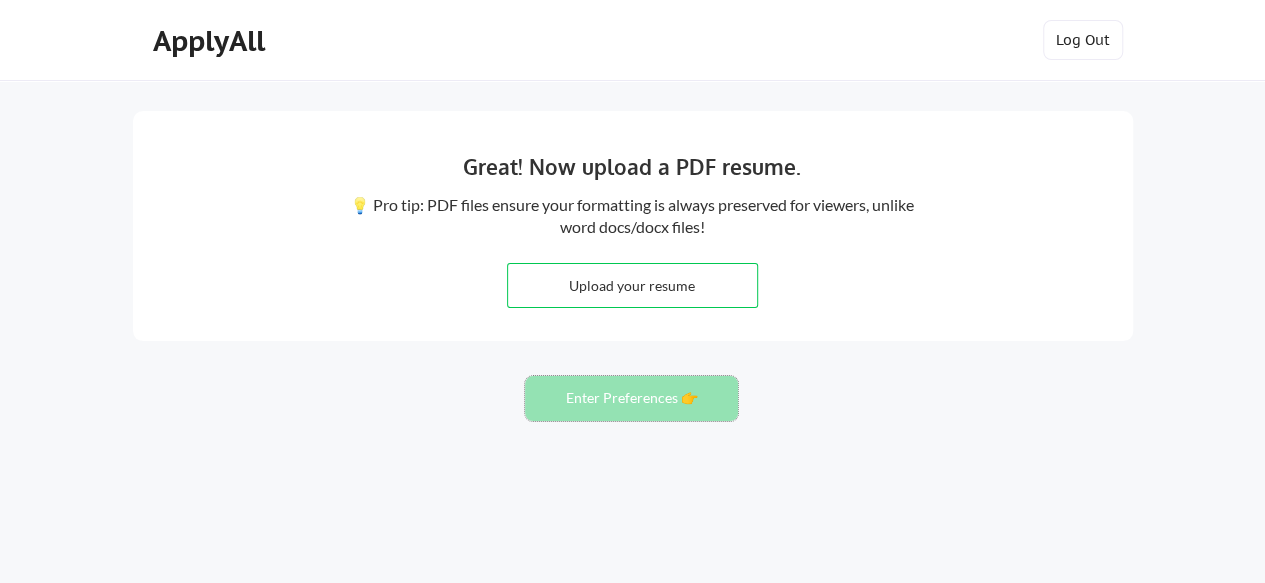 click on "Enter Preferences  👉" at bounding box center [631, 398] 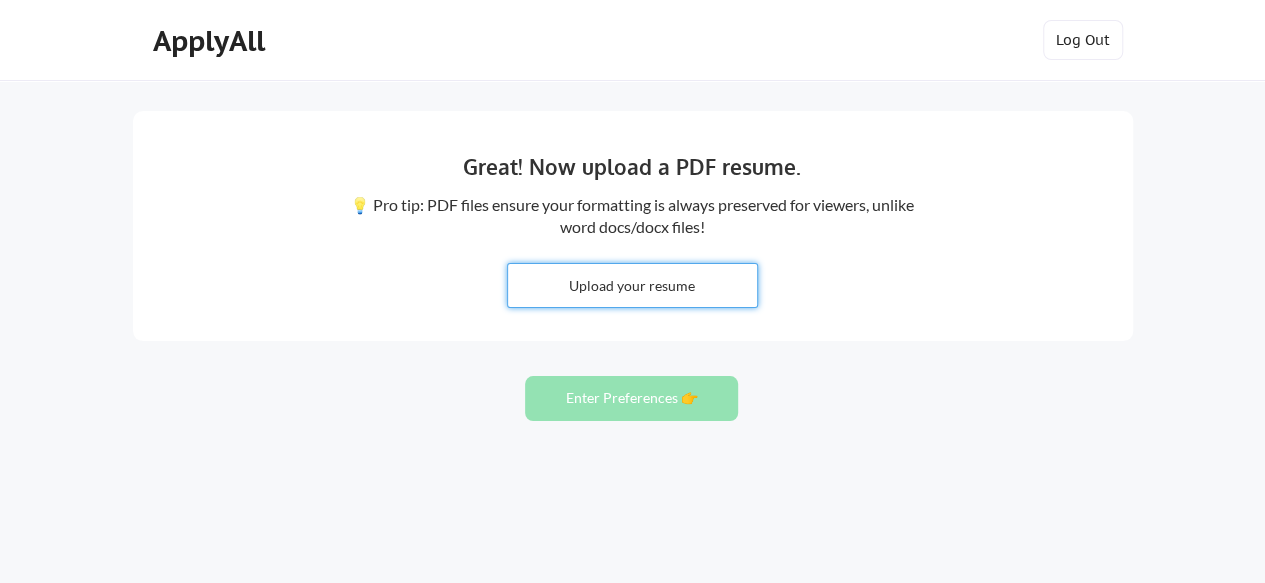 click at bounding box center [632, 285] 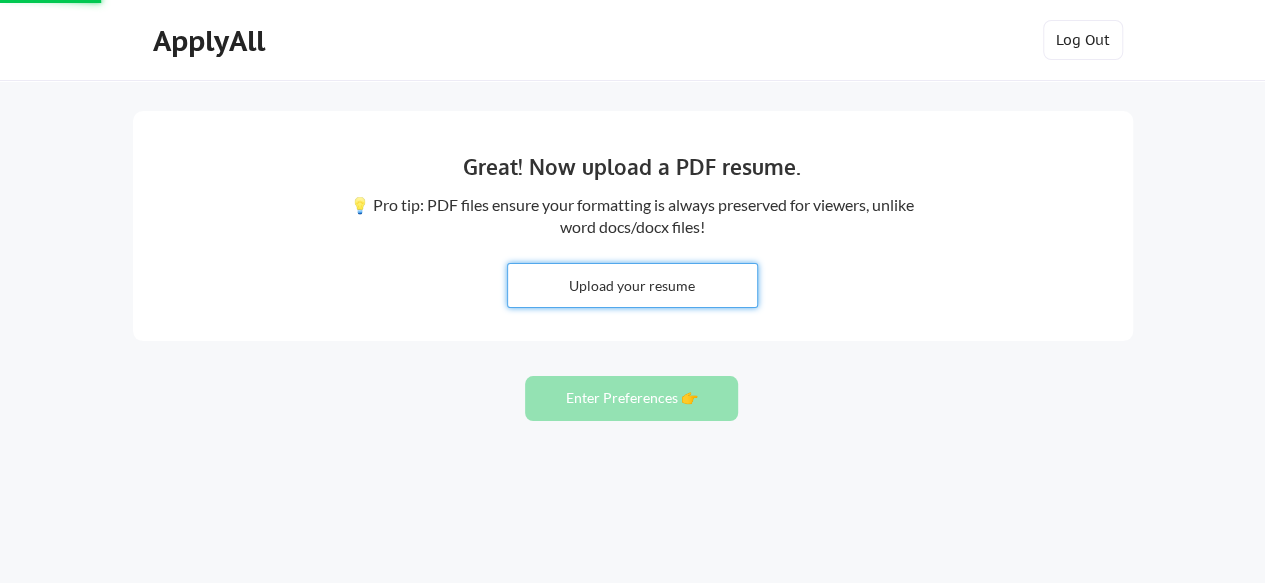 type 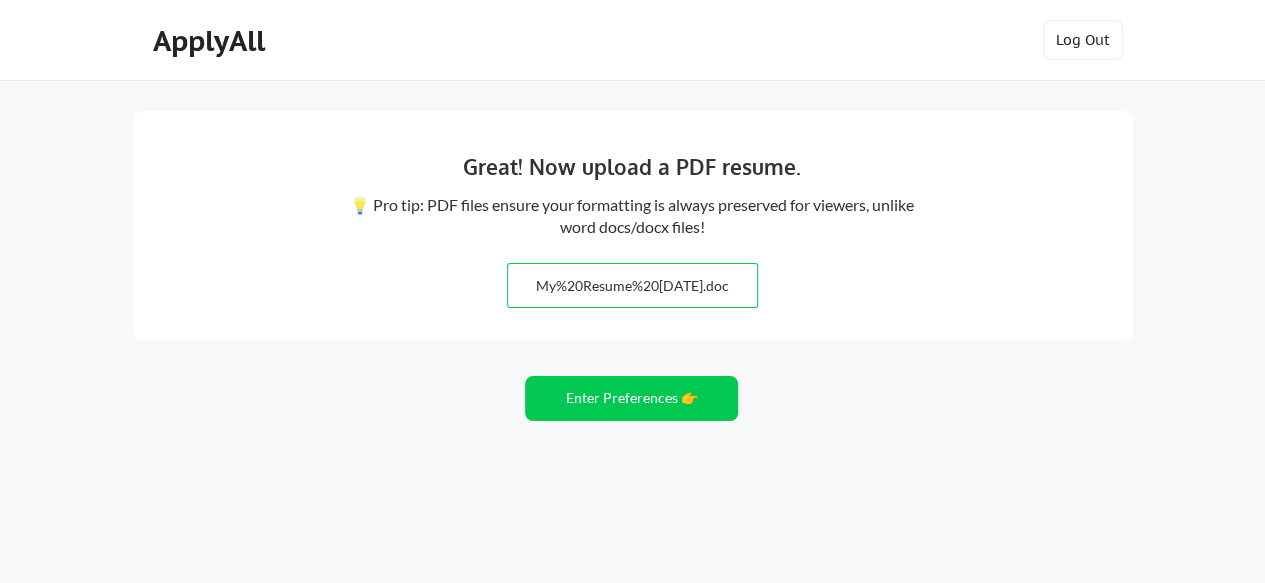 click at bounding box center [632, 285] 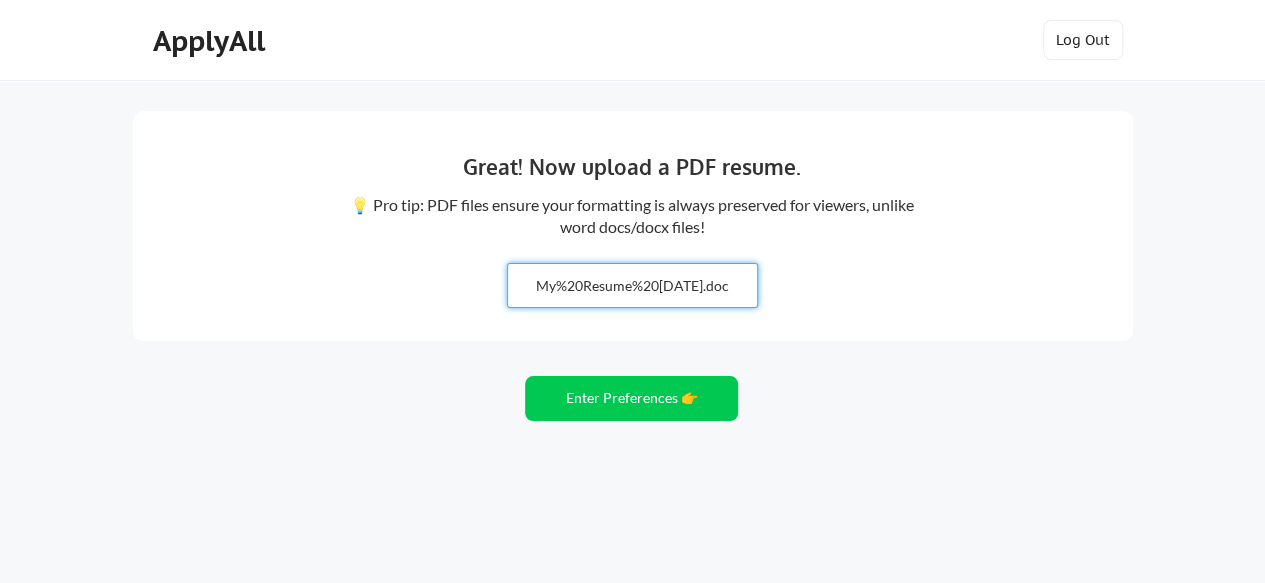 drag, startPoint x: 532, startPoint y: 294, endPoint x: 597, endPoint y: 287, distance: 65.37584 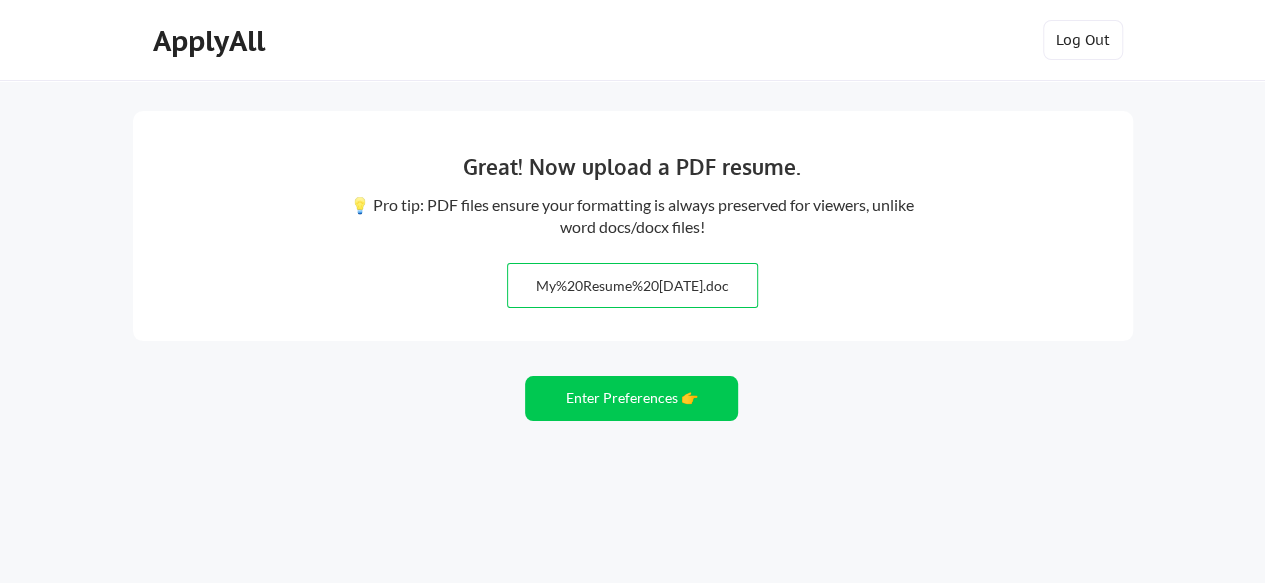 click on "💡 Pro tip: PDF files ensure your formatting is always preserved for viewers, unlike word docs/docx files!" at bounding box center (632, 216) 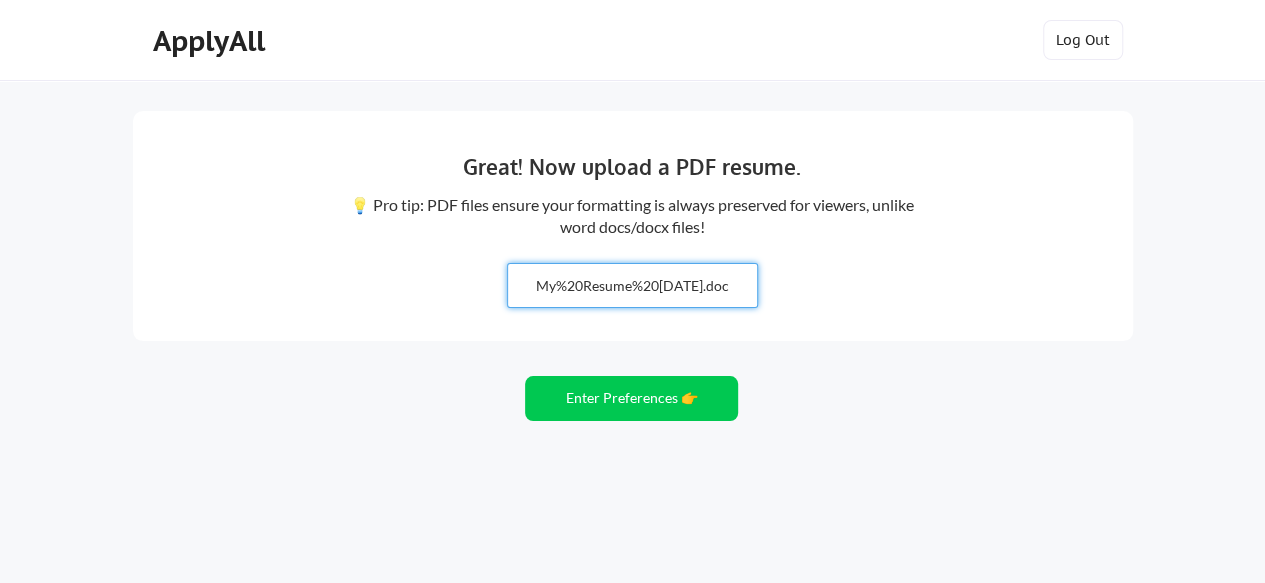 click at bounding box center (632, 285) 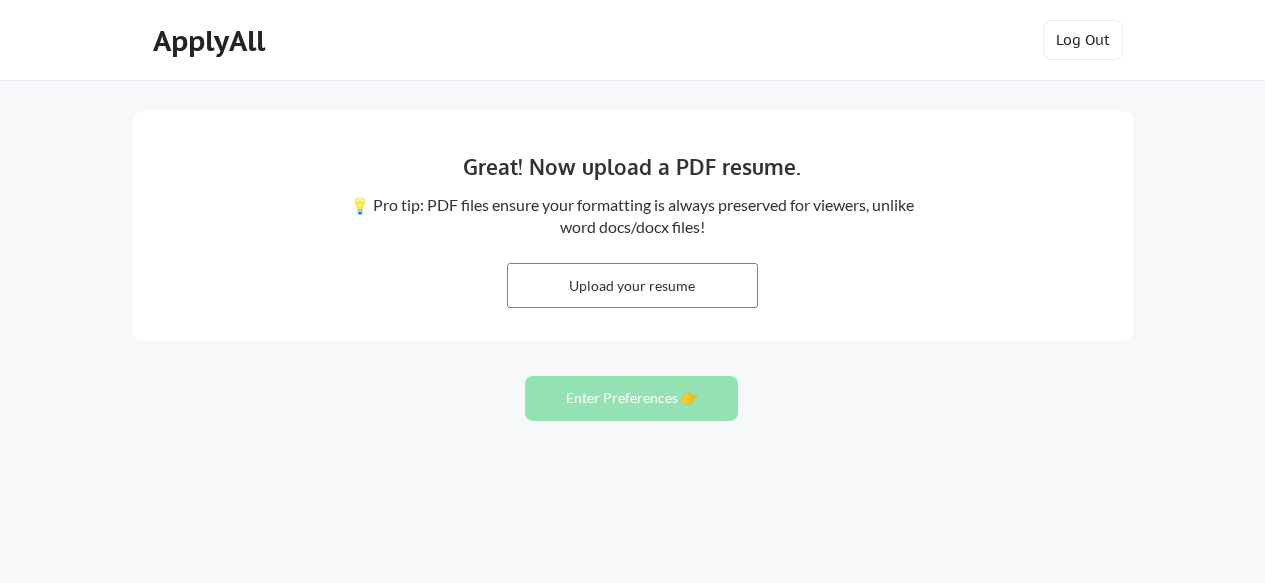 scroll, scrollTop: 0, scrollLeft: 0, axis: both 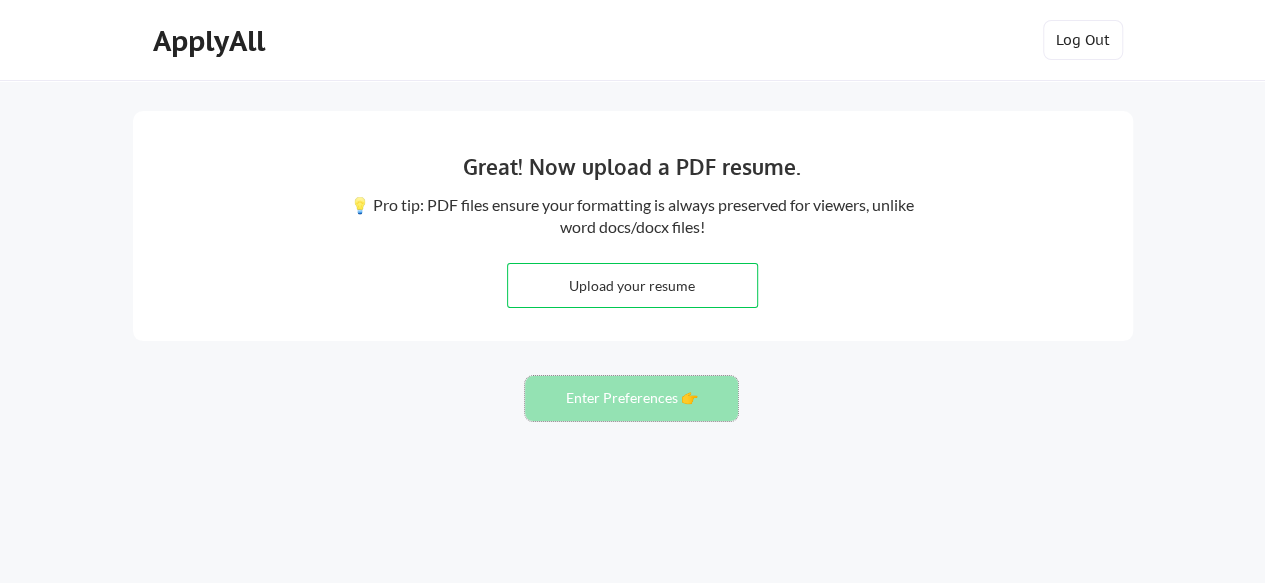 click on "Enter Preferences  👉" at bounding box center [631, 398] 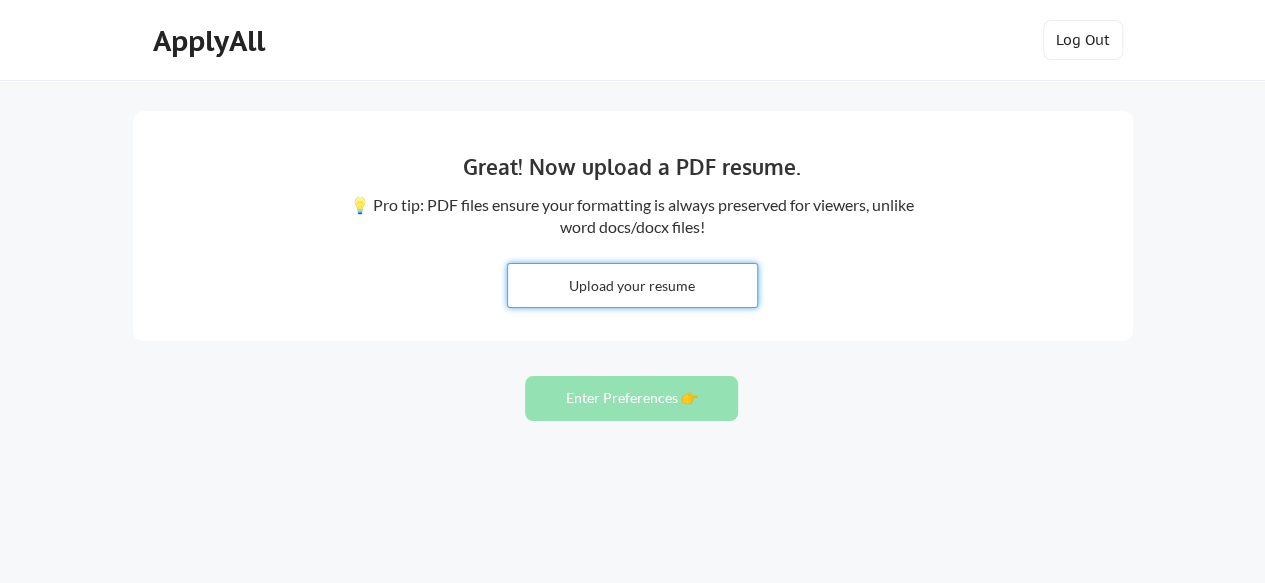 click at bounding box center [632, 285] 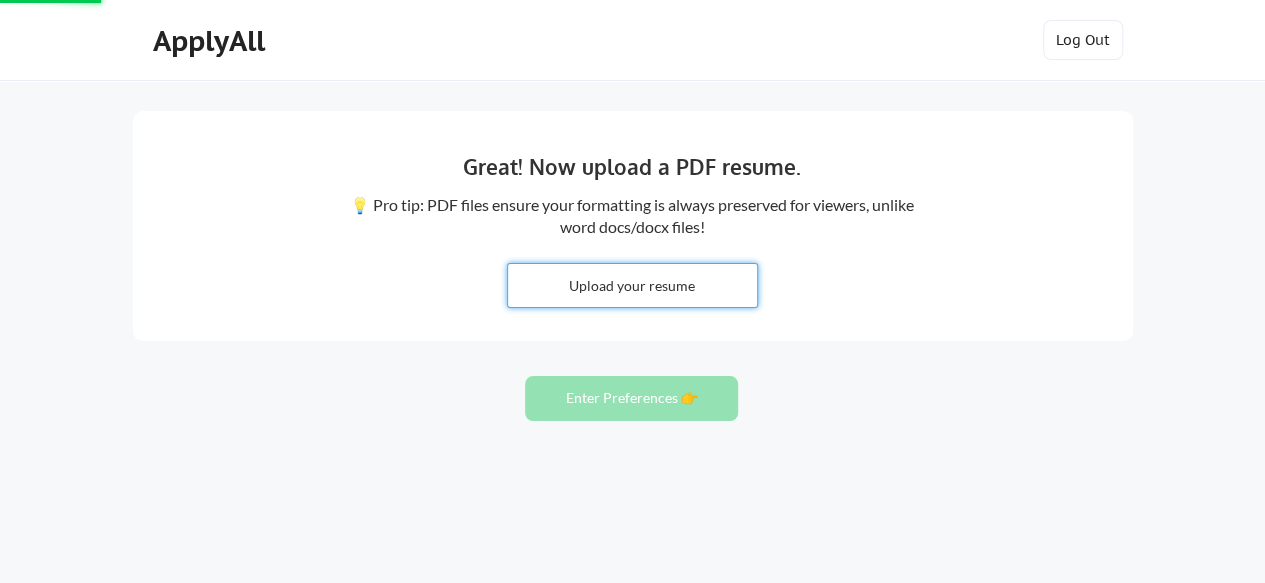 type 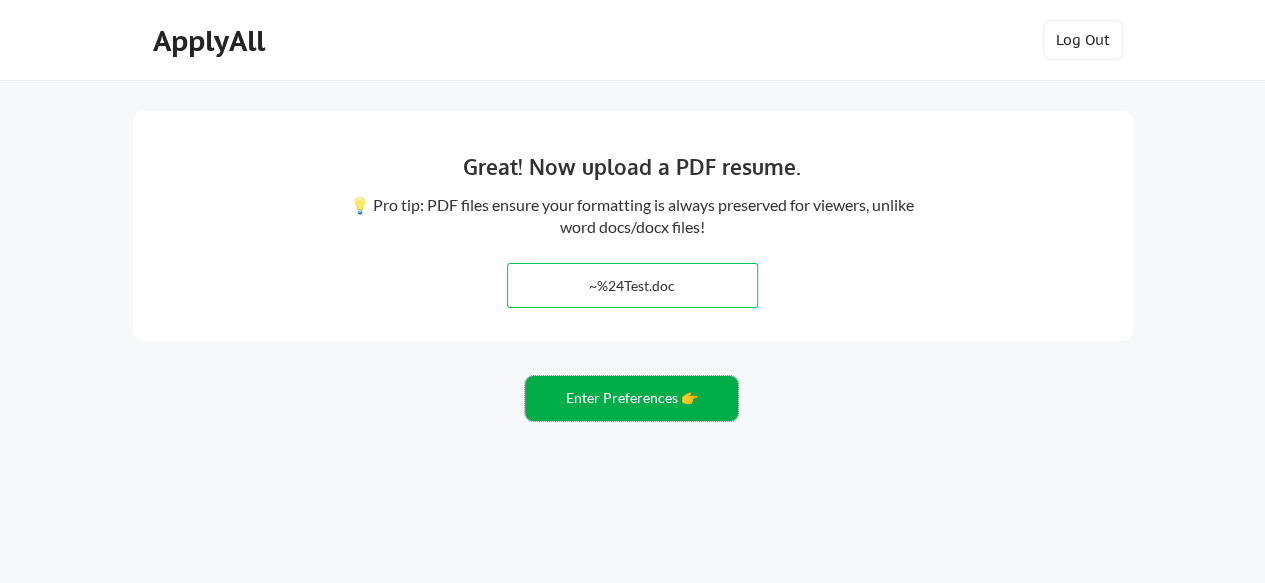click on "Enter Preferences  👉" at bounding box center (631, 398) 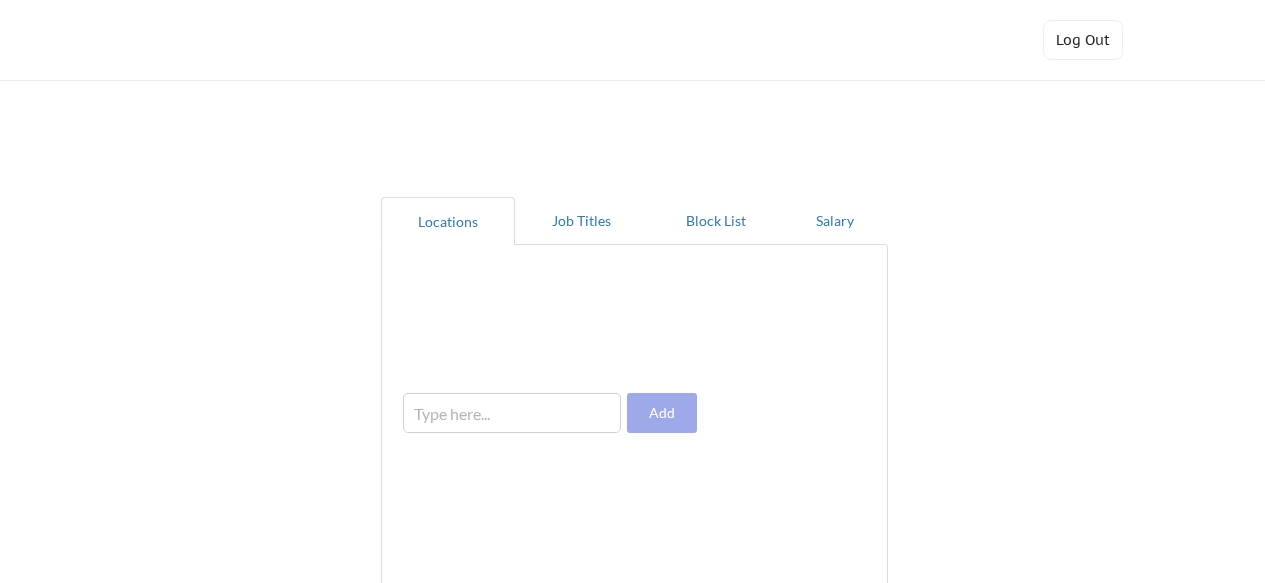 scroll, scrollTop: 0, scrollLeft: 0, axis: both 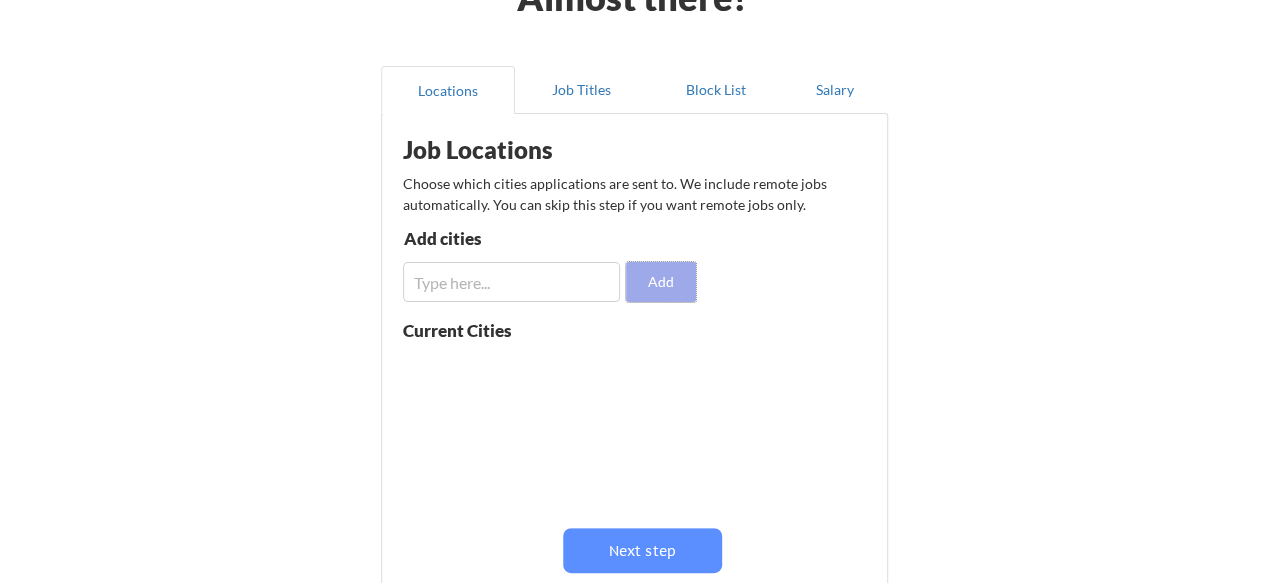 click on "Add" at bounding box center (661, 282) 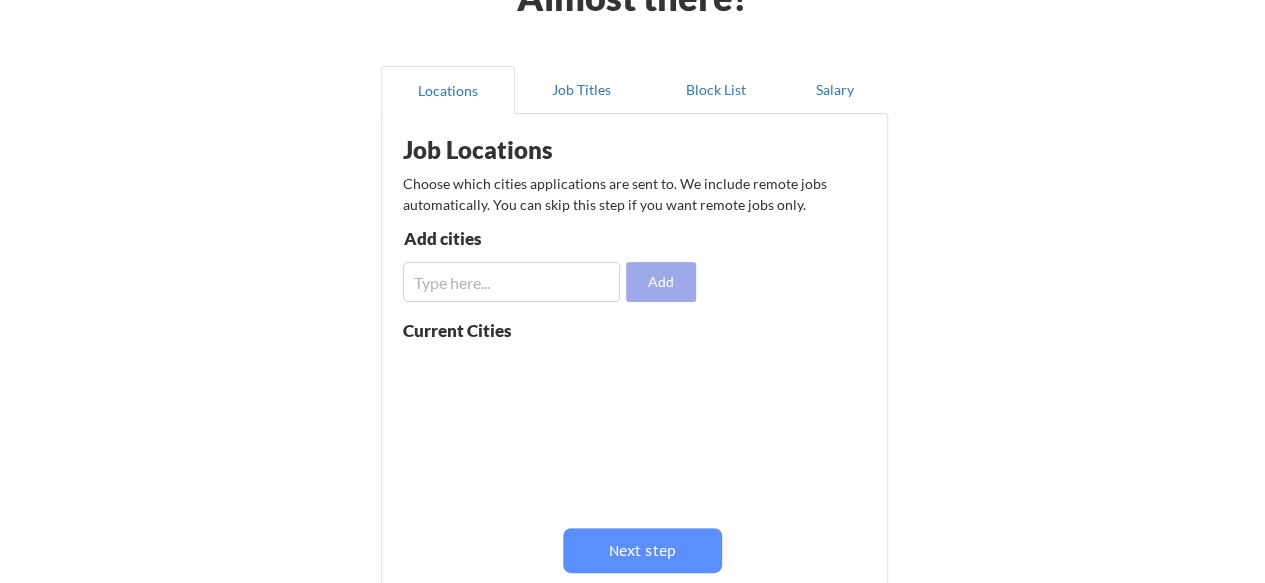 click on "Add" at bounding box center [661, 282] 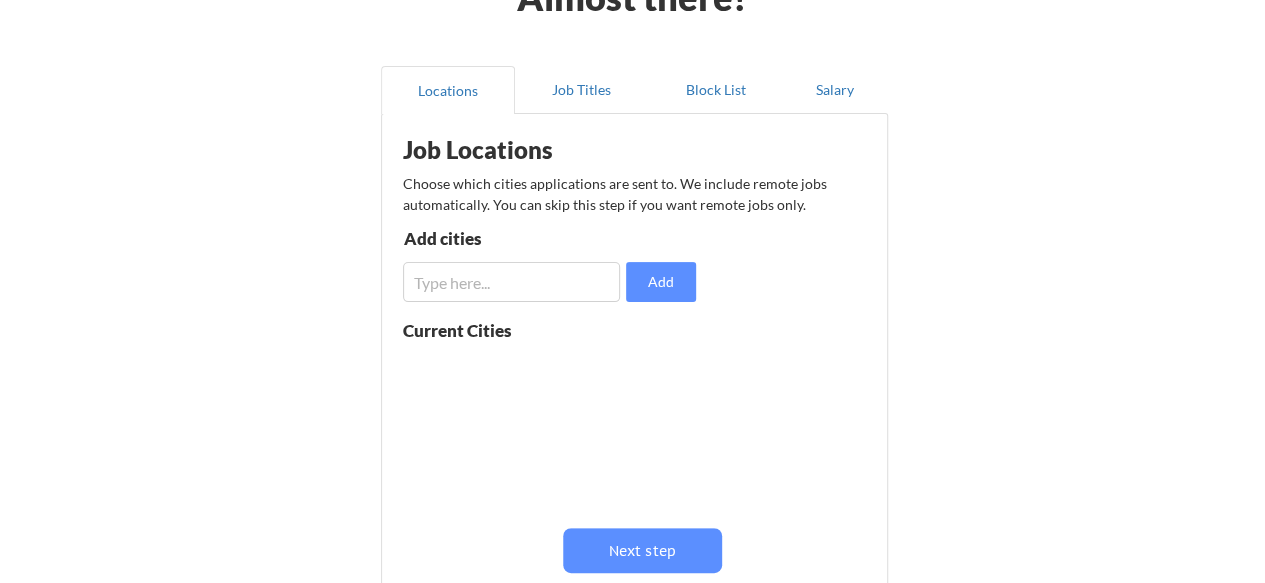 click on "Current Cities" at bounding box center [479, 330] 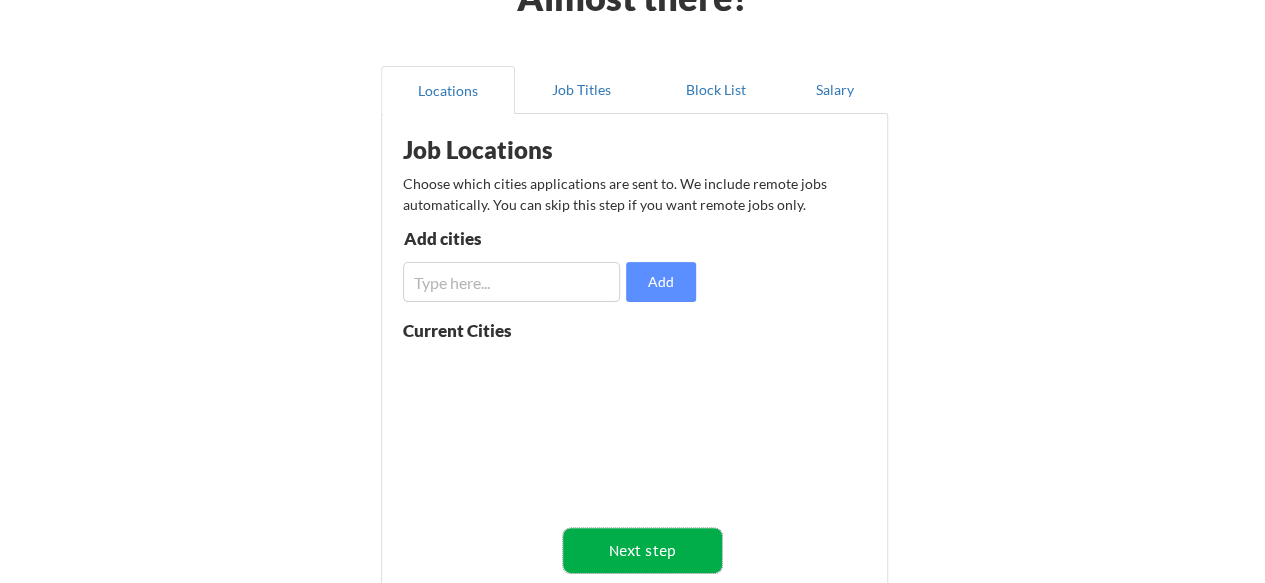 click on "Next step" at bounding box center (642, 550) 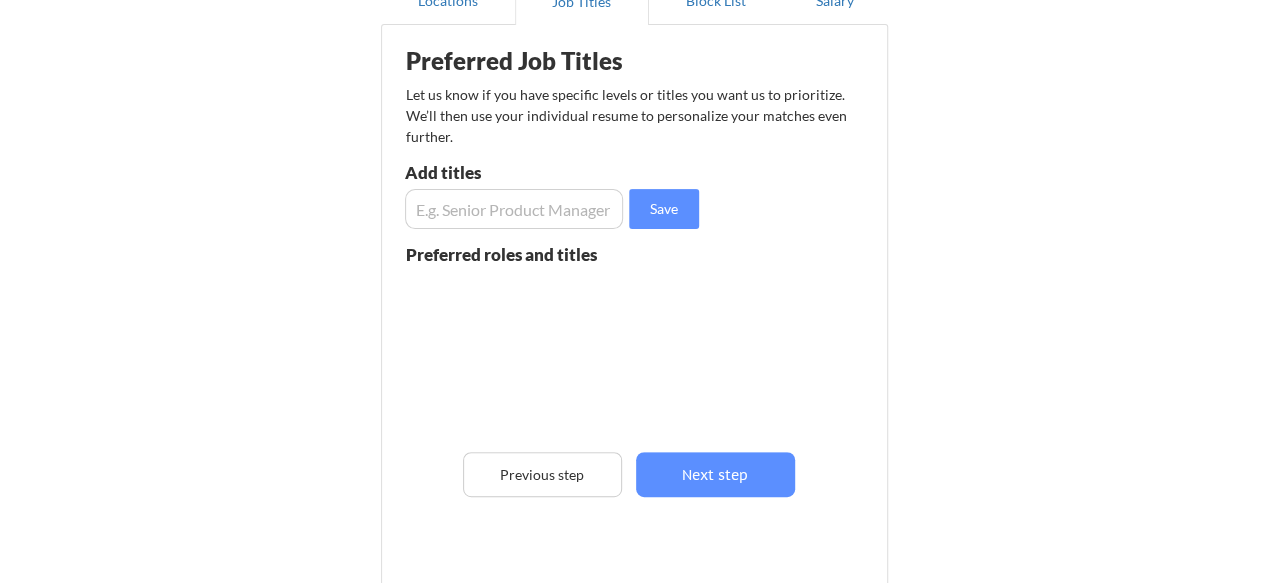 scroll, scrollTop: 217, scrollLeft: 0, axis: vertical 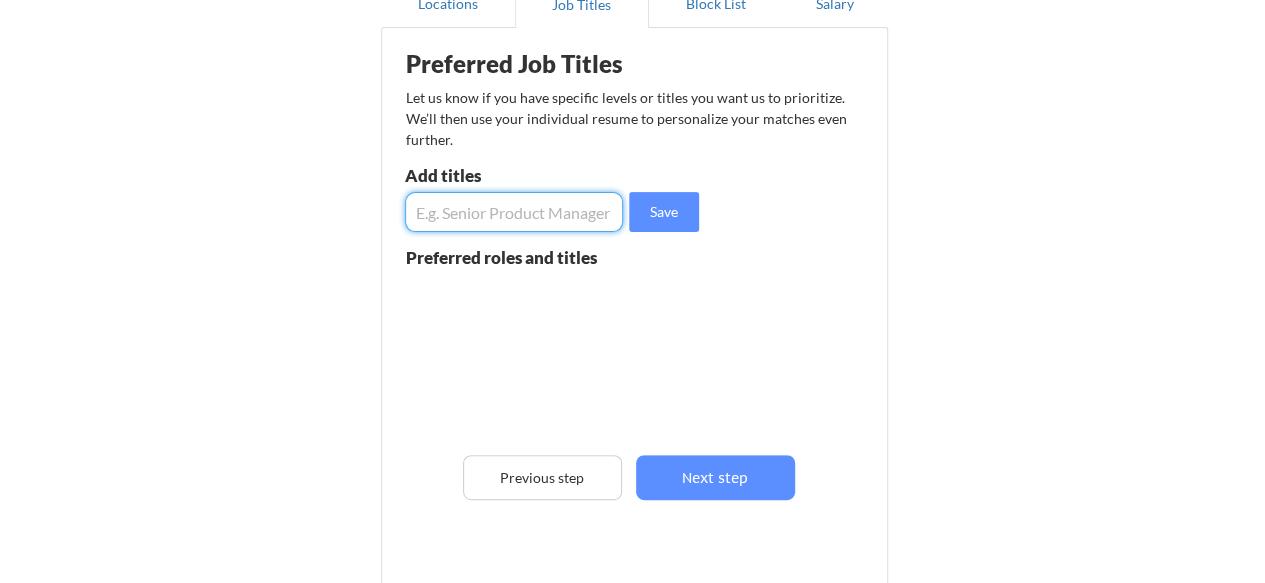 click at bounding box center [514, 212] 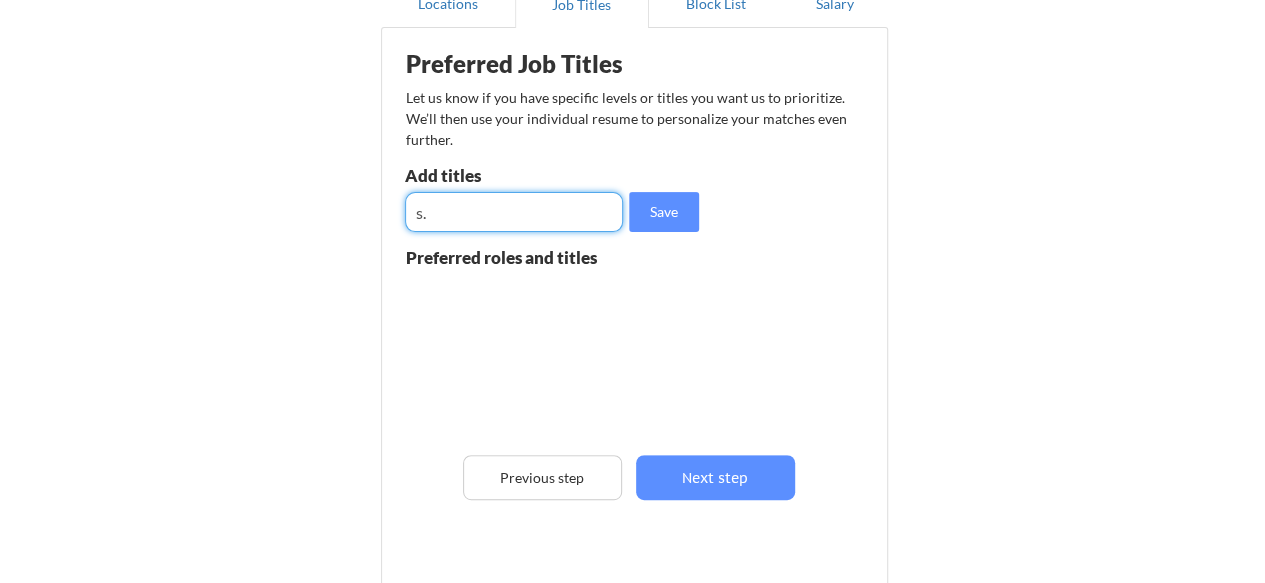 type on "s" 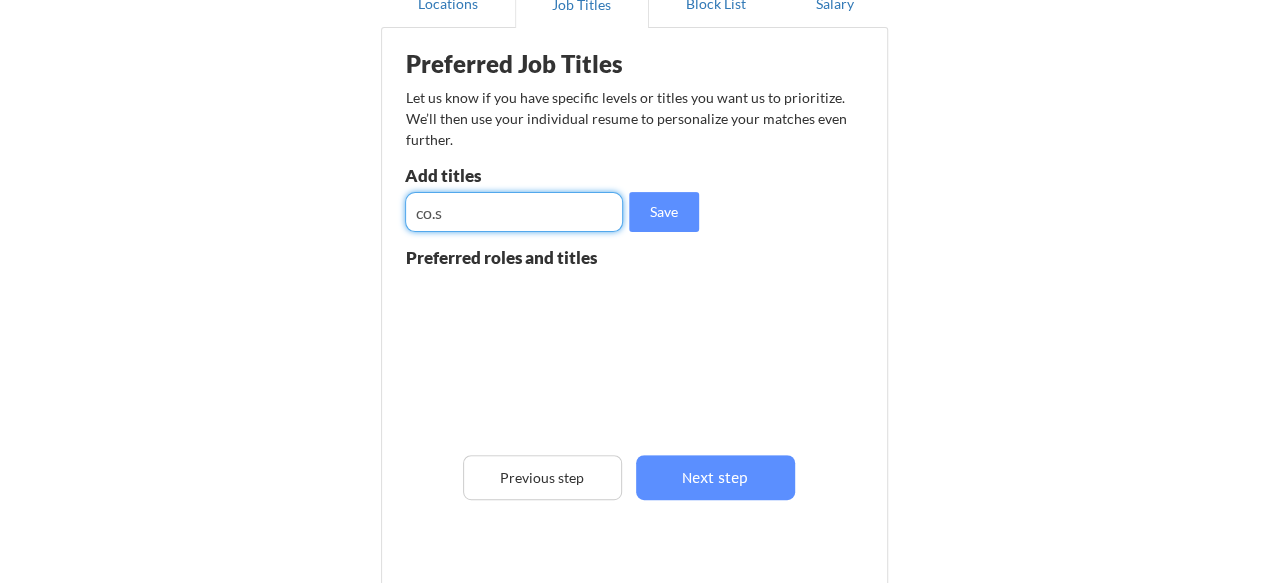 drag, startPoint x: 444, startPoint y: 221, endPoint x: 412, endPoint y: 218, distance: 32.140316 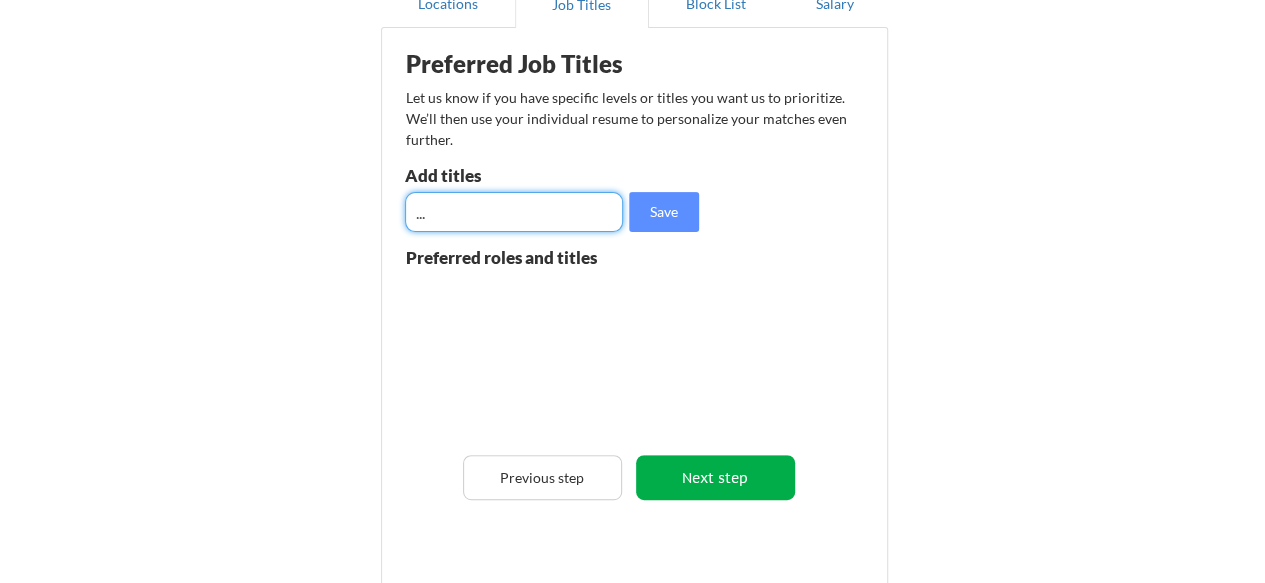 type on "..." 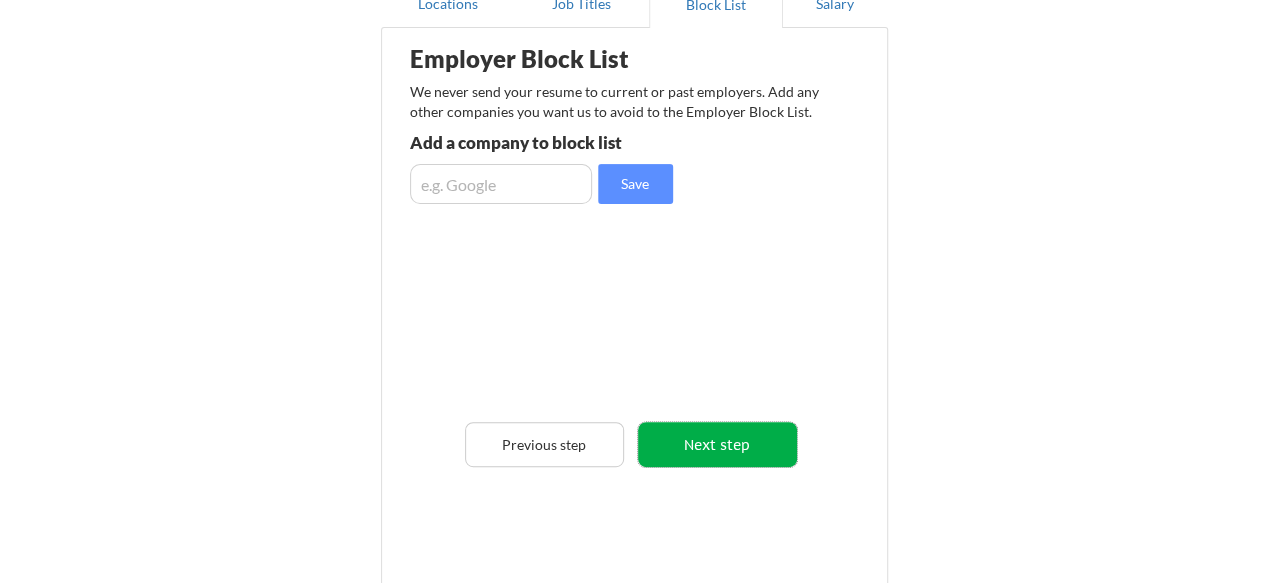 click on "Next step" at bounding box center [717, 444] 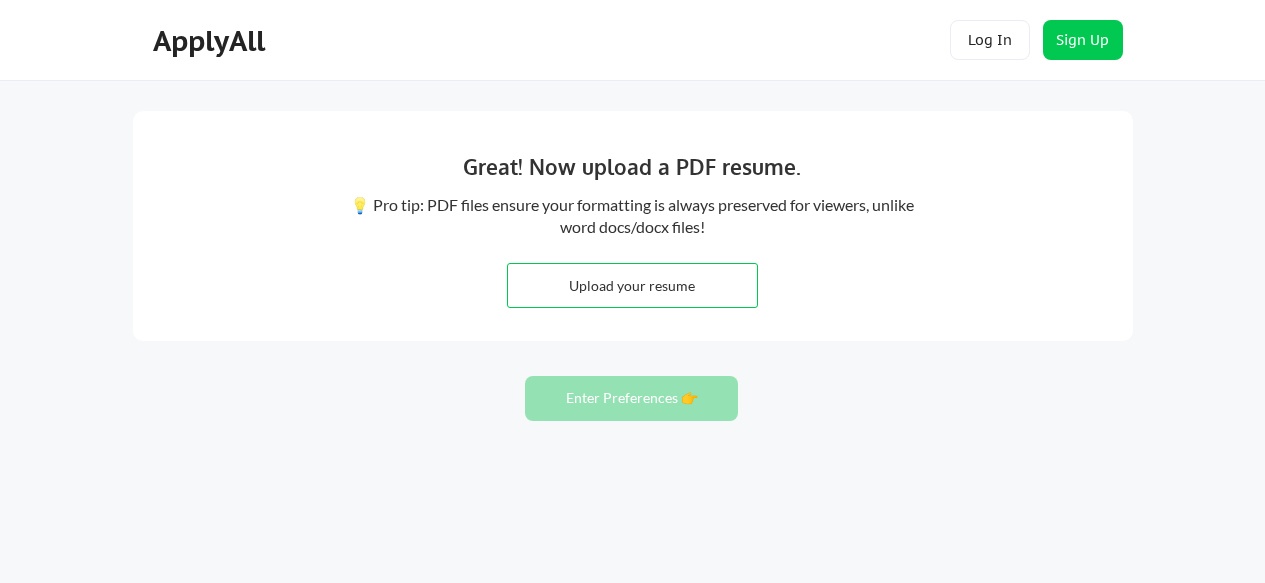 scroll, scrollTop: 0, scrollLeft: 0, axis: both 